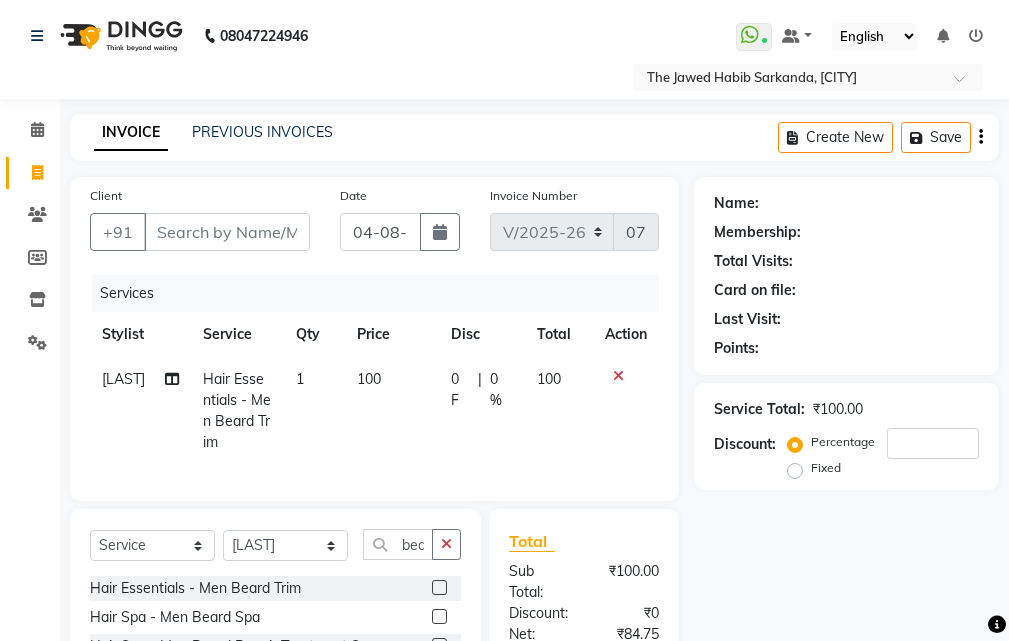 select on "6473" 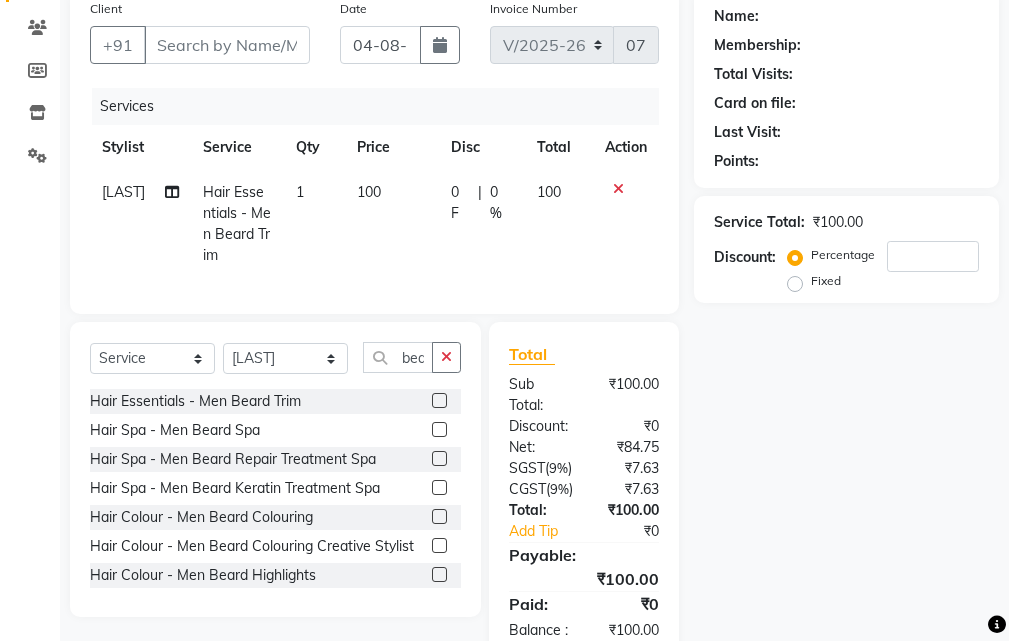 scroll, scrollTop: 0, scrollLeft: 0, axis: both 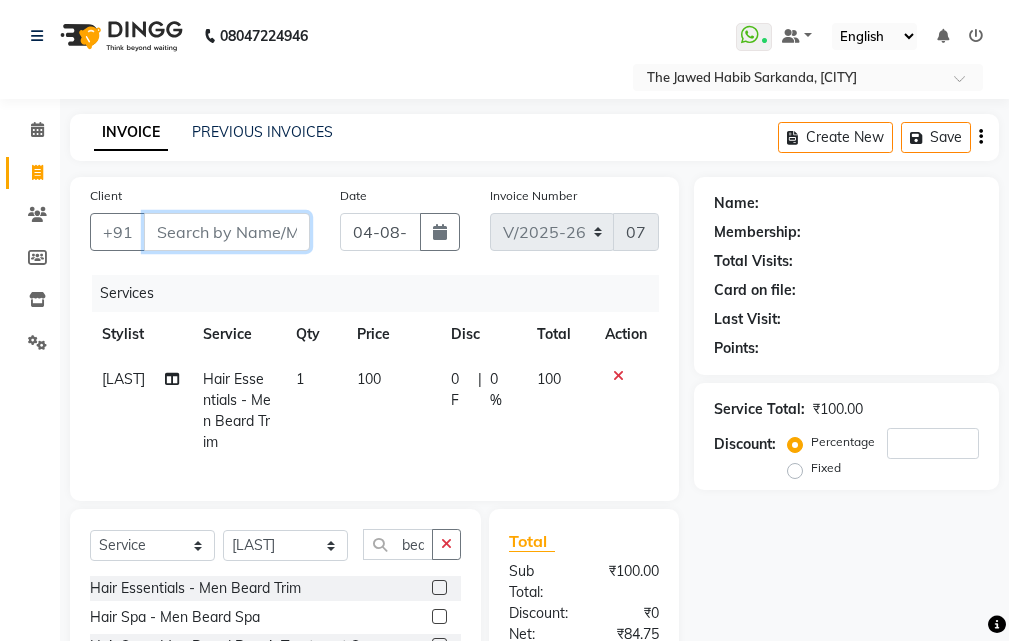 click on "Client" at bounding box center (227, 232) 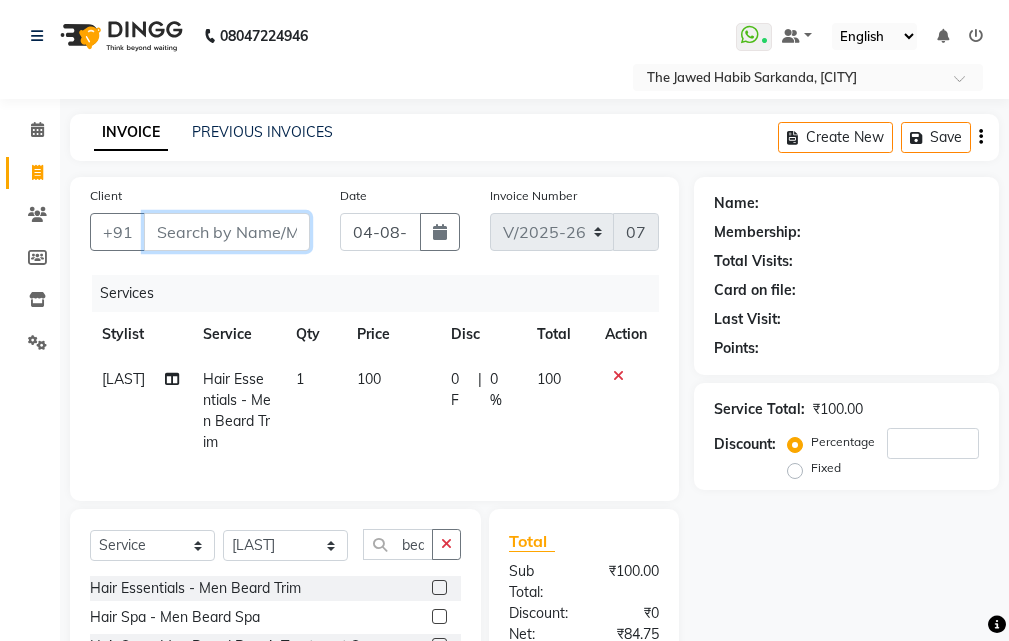 click on "Client" at bounding box center [227, 232] 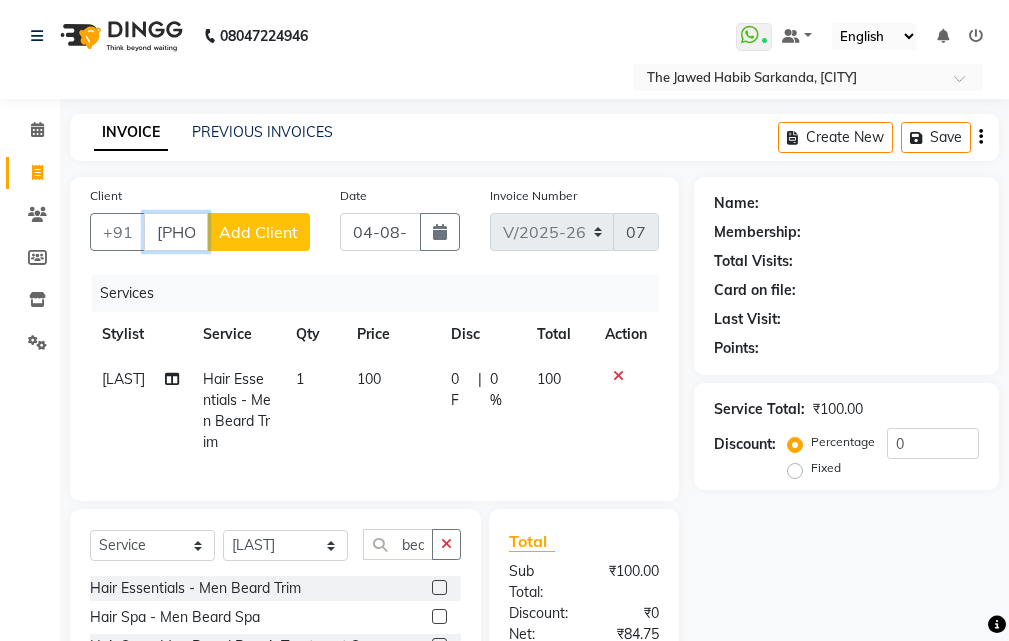 type on "[PHONE]" 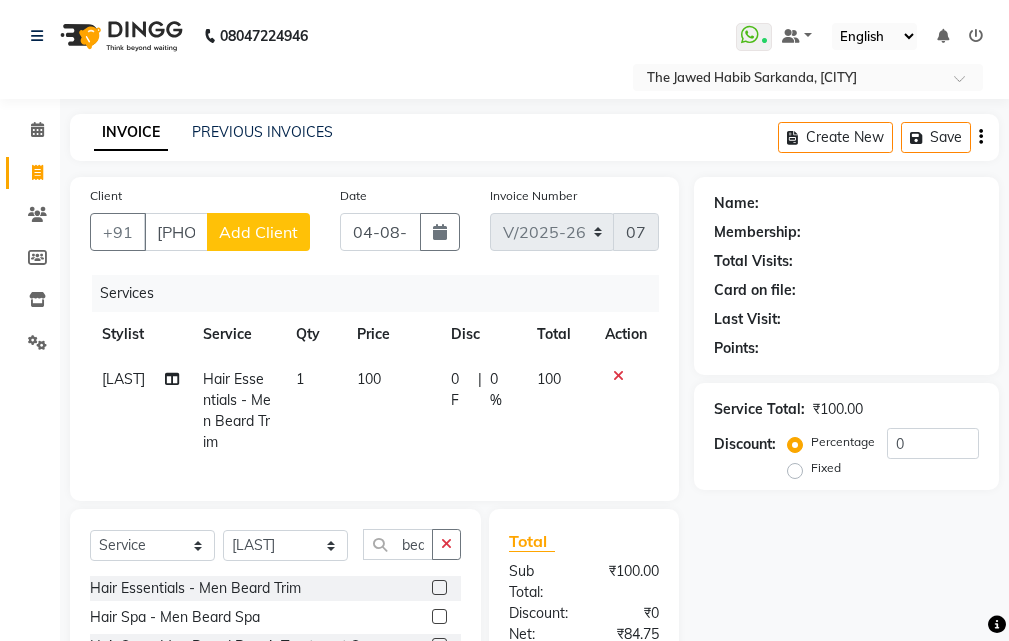 click on "Add Client" 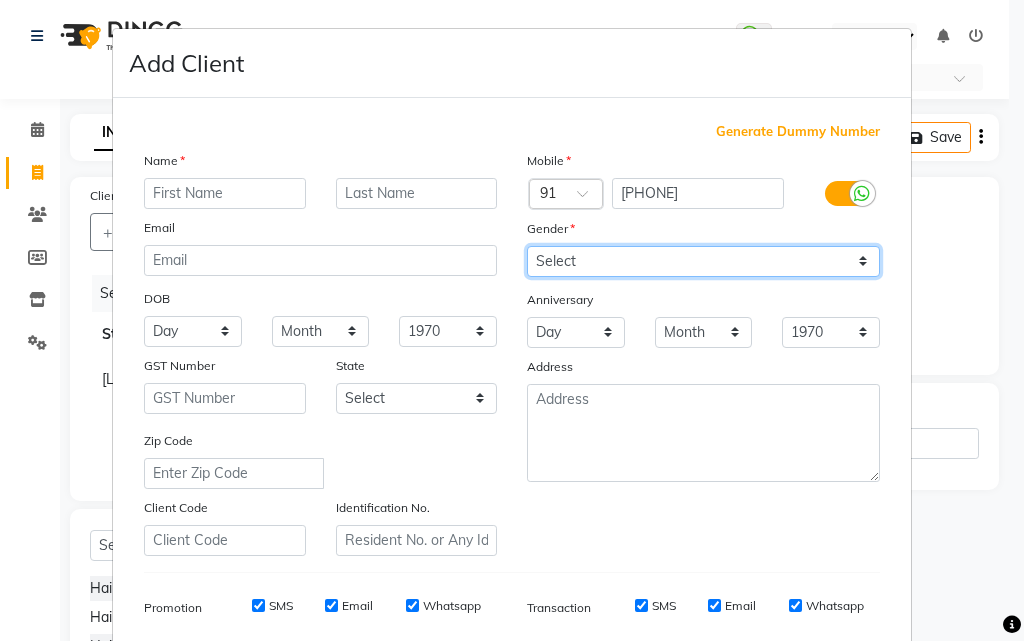 click on "Select Male Female Other Prefer Not To Say" at bounding box center (703, 261) 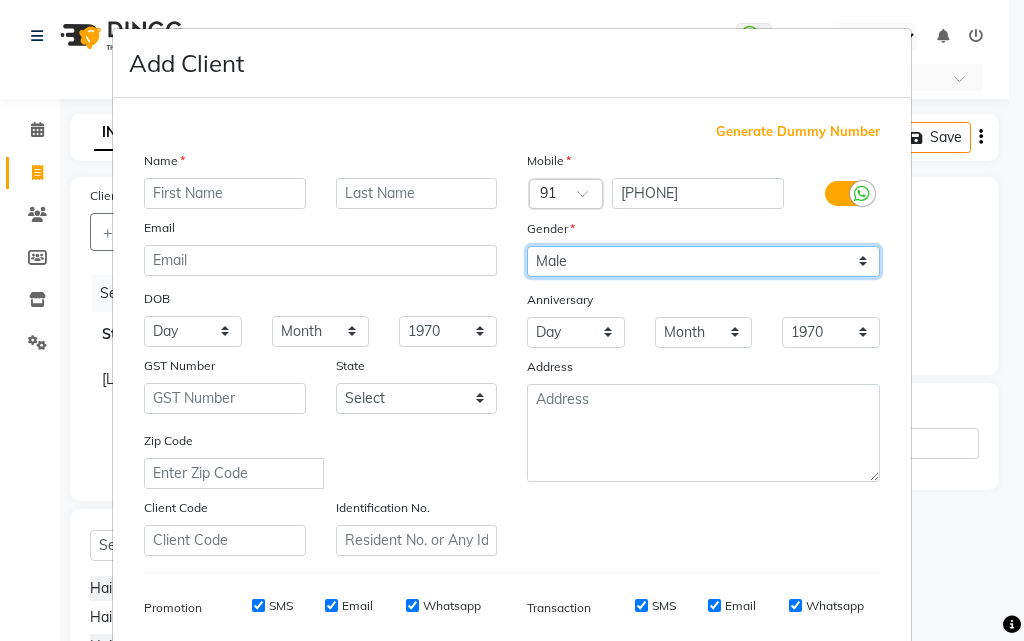 click on "Select Male Female Other Prefer Not To Say" at bounding box center [703, 261] 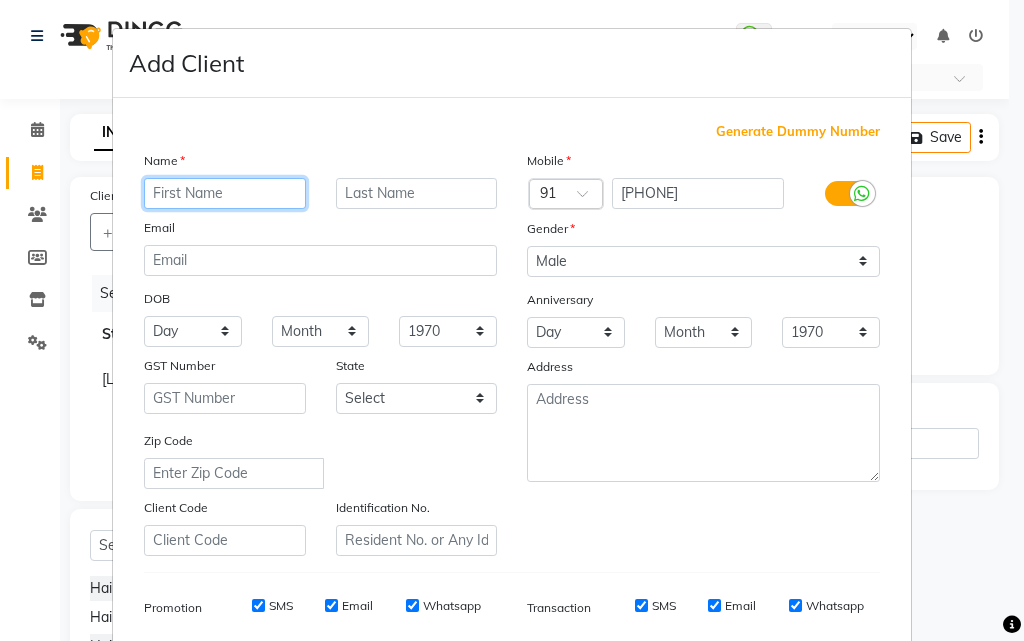 click at bounding box center (225, 193) 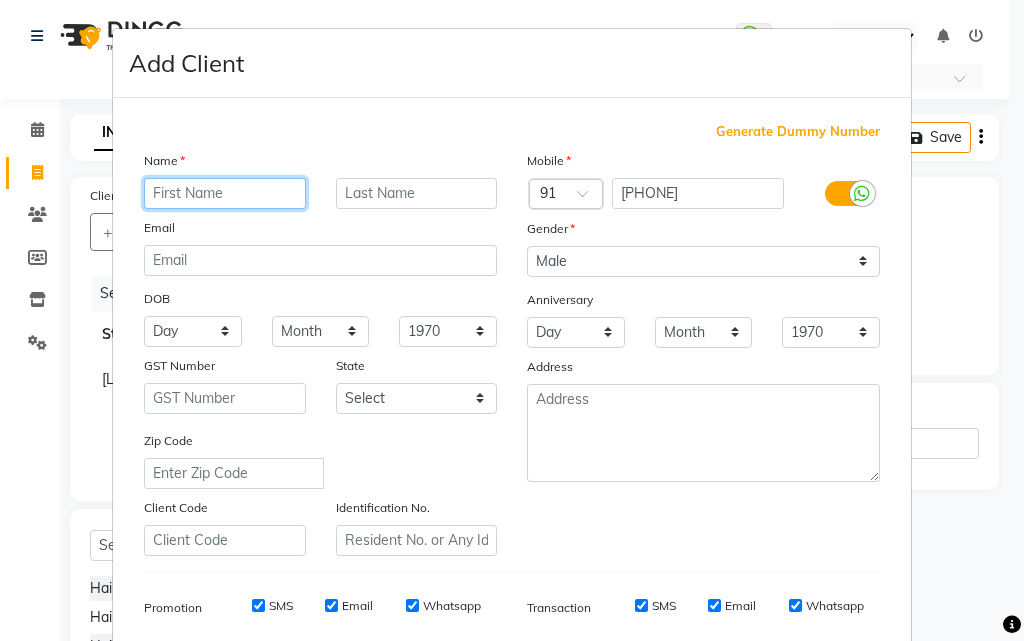 type on "t" 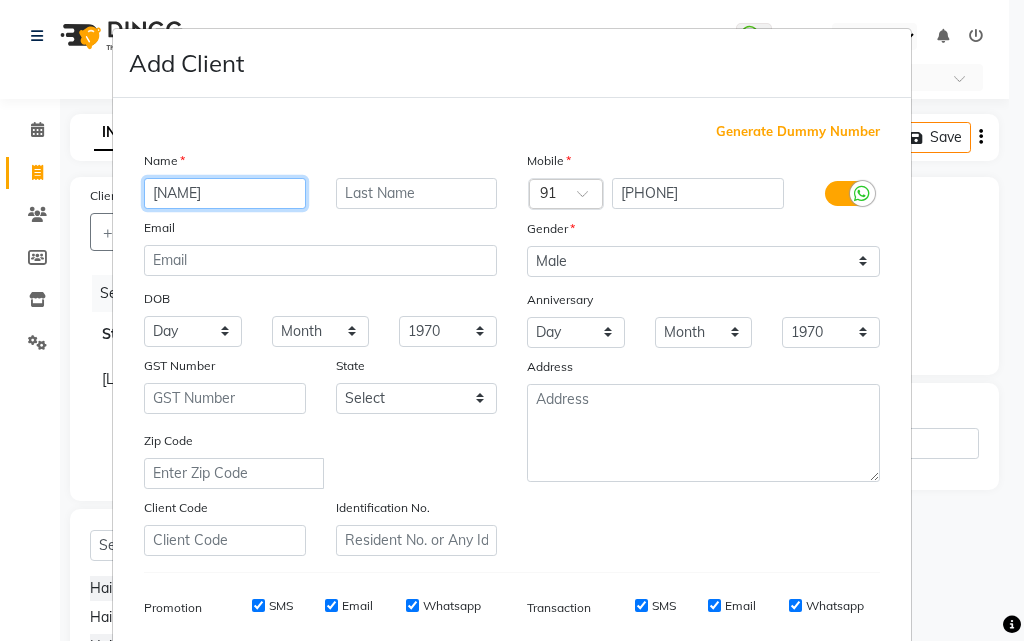 type on "[NAME]" 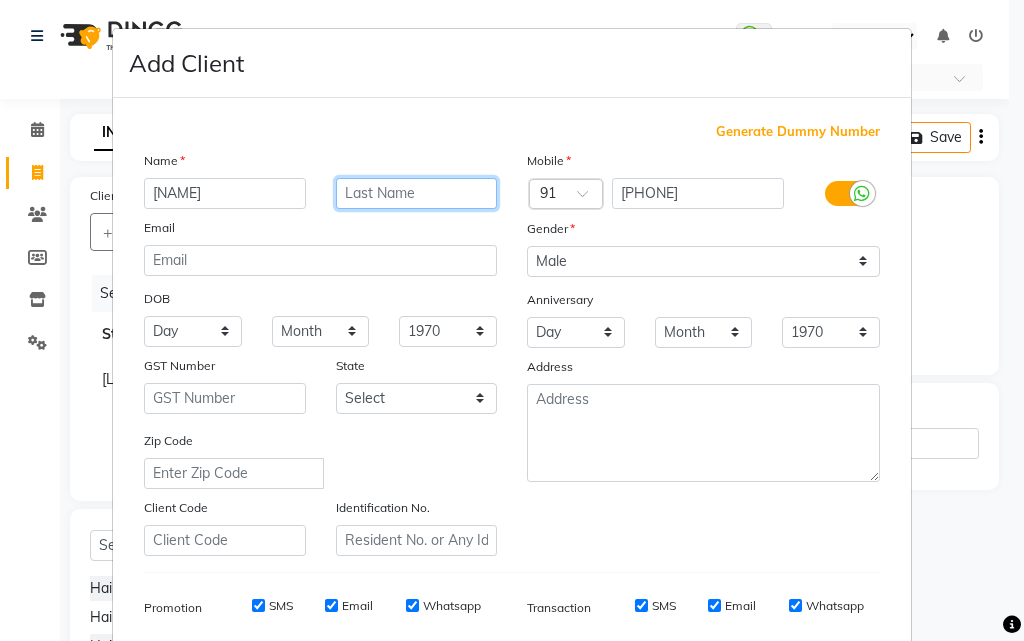 click at bounding box center [417, 193] 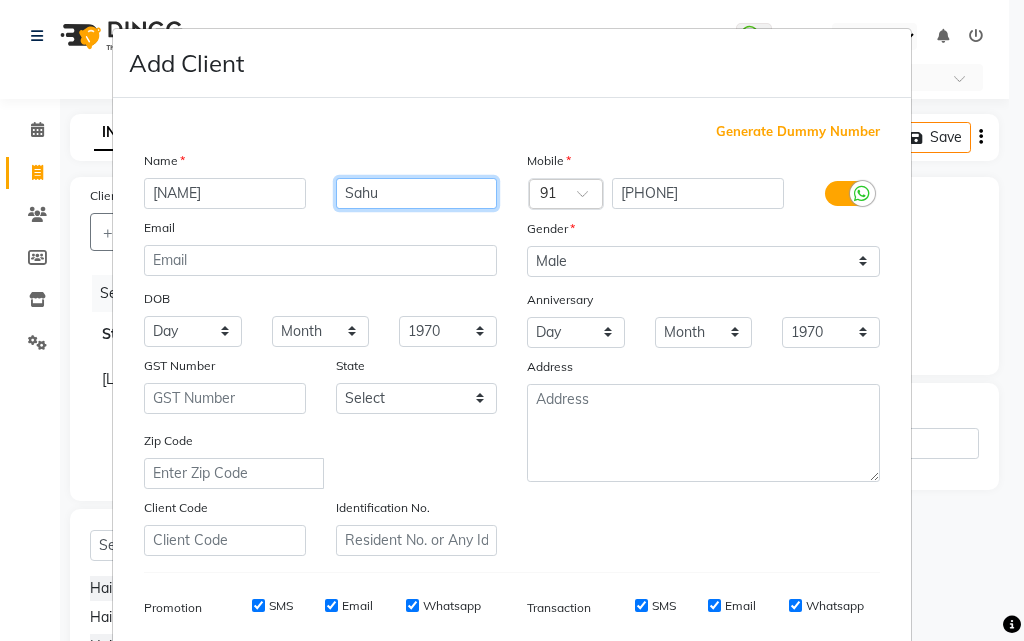 scroll, scrollTop: 200, scrollLeft: 0, axis: vertical 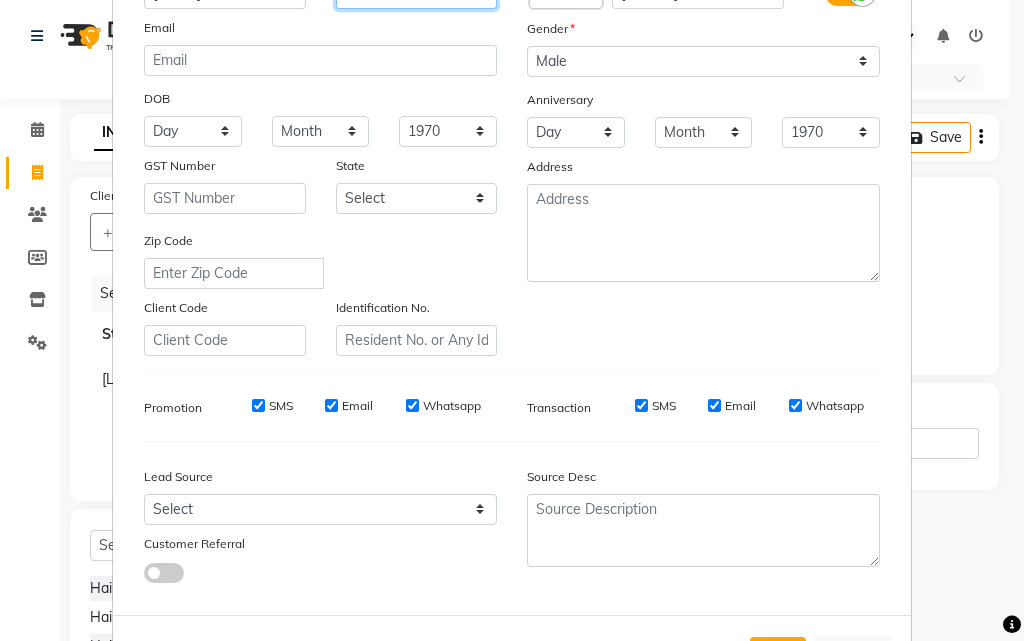 type on "Sahu" 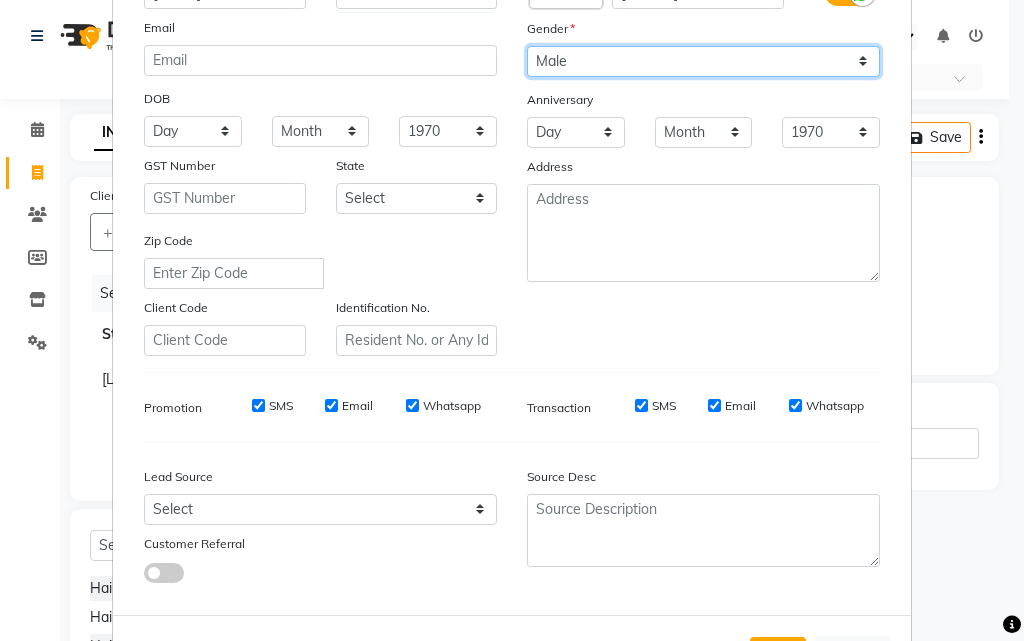 click on "Select Male Female Other Prefer Not To Say" at bounding box center [703, 61] 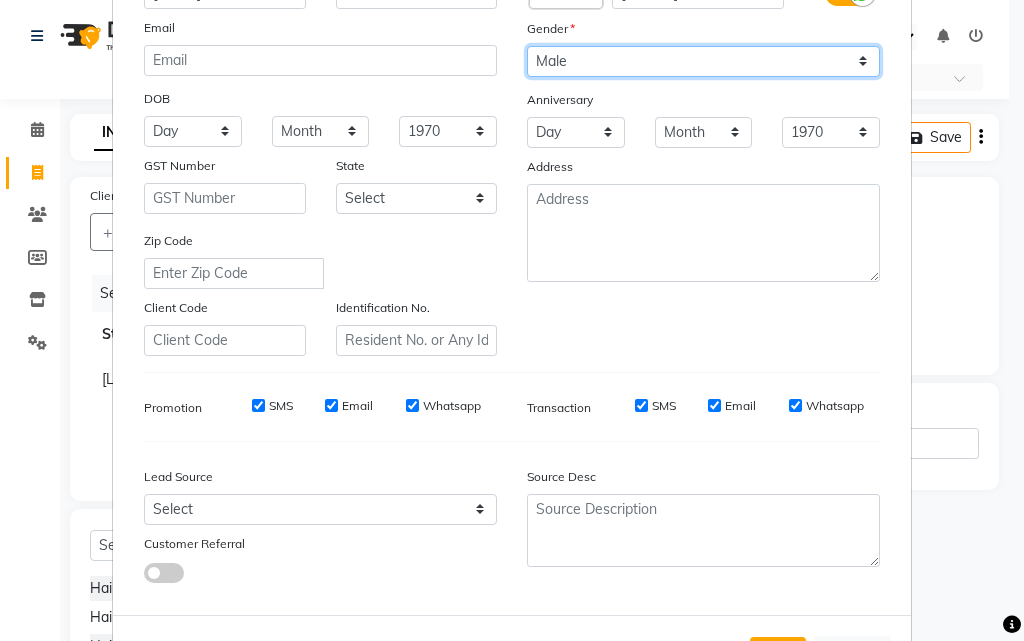 click on "Select Male Female Other Prefer Not To Say" at bounding box center (703, 61) 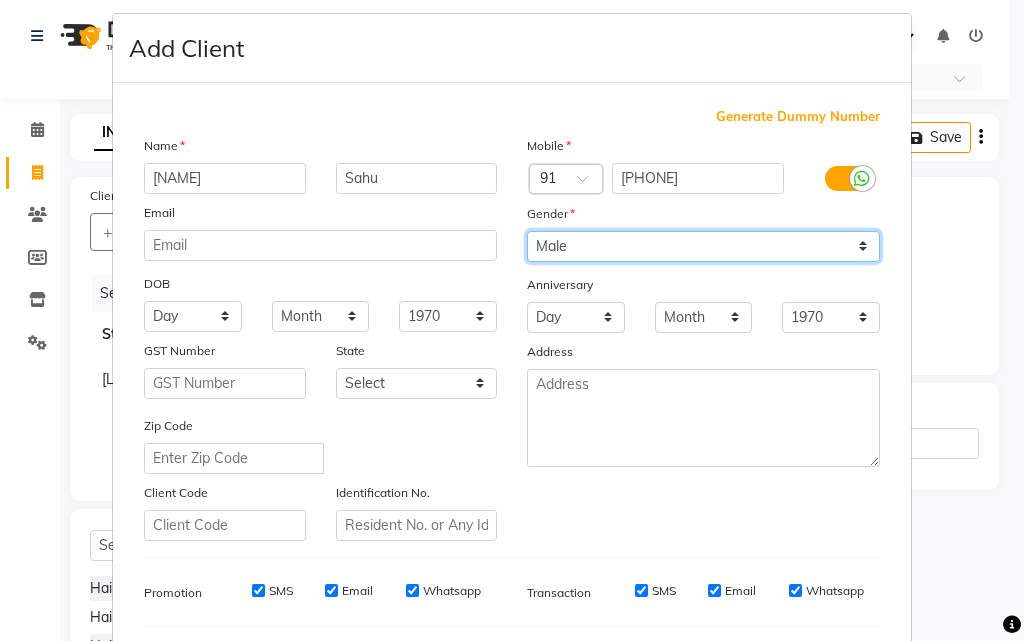 scroll, scrollTop: 0, scrollLeft: 0, axis: both 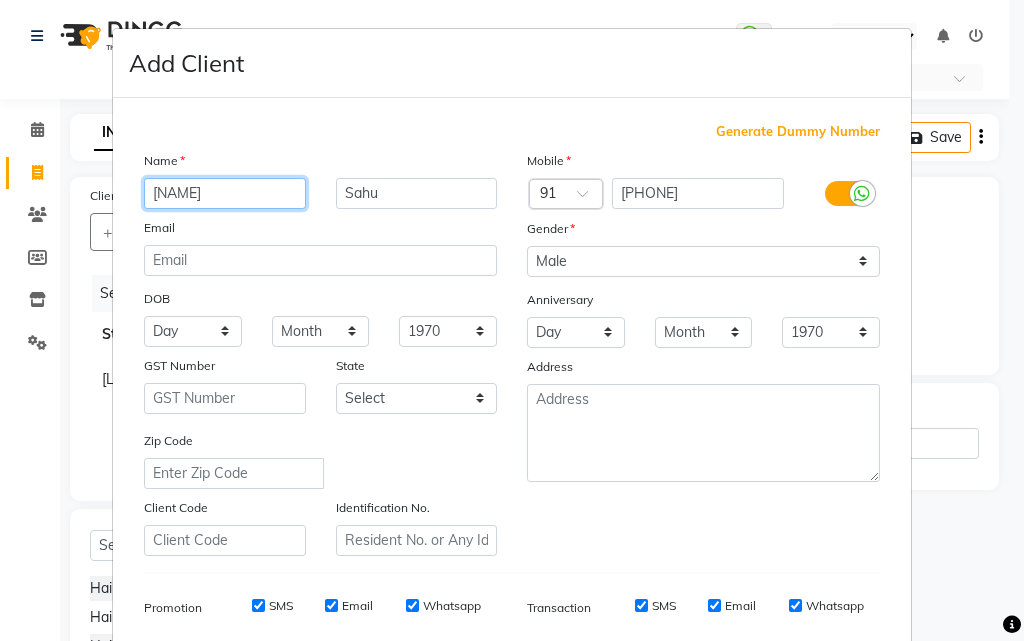 click on "[NAME]" at bounding box center [225, 193] 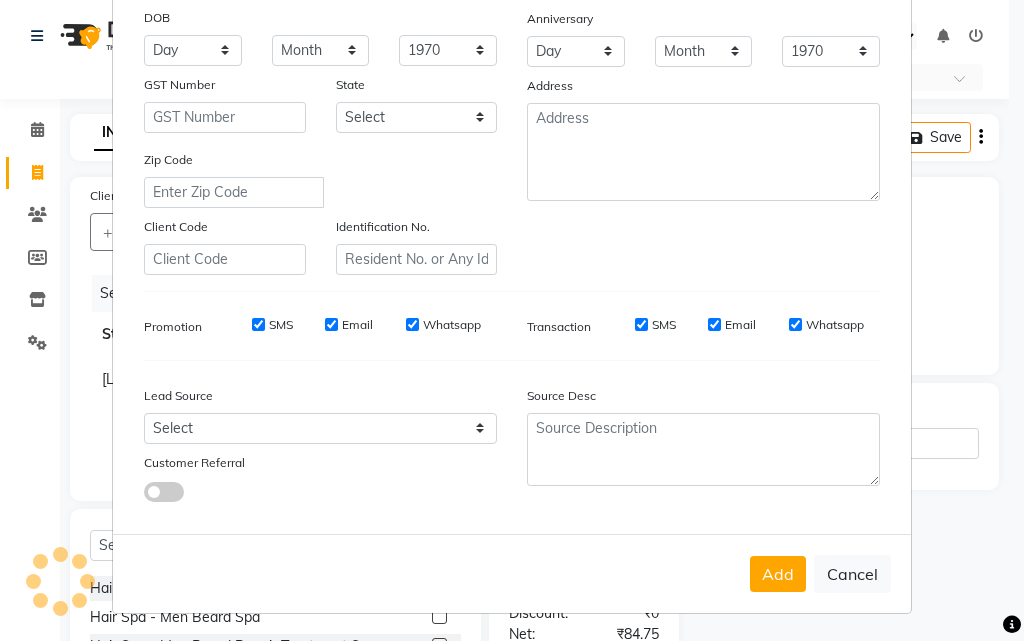 scroll, scrollTop: 282, scrollLeft: 0, axis: vertical 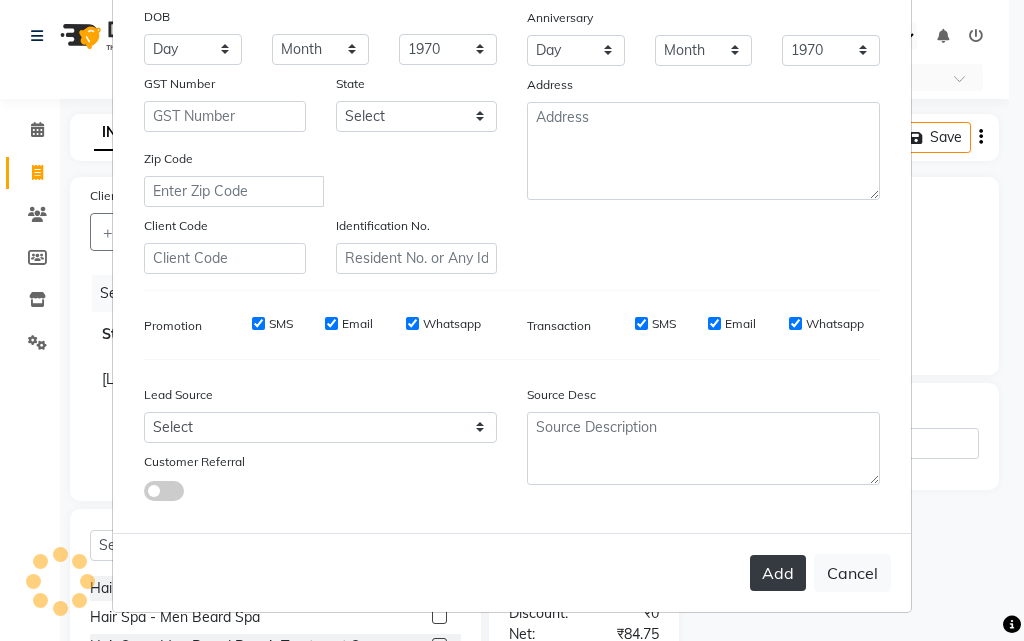 type on "[NAME]" 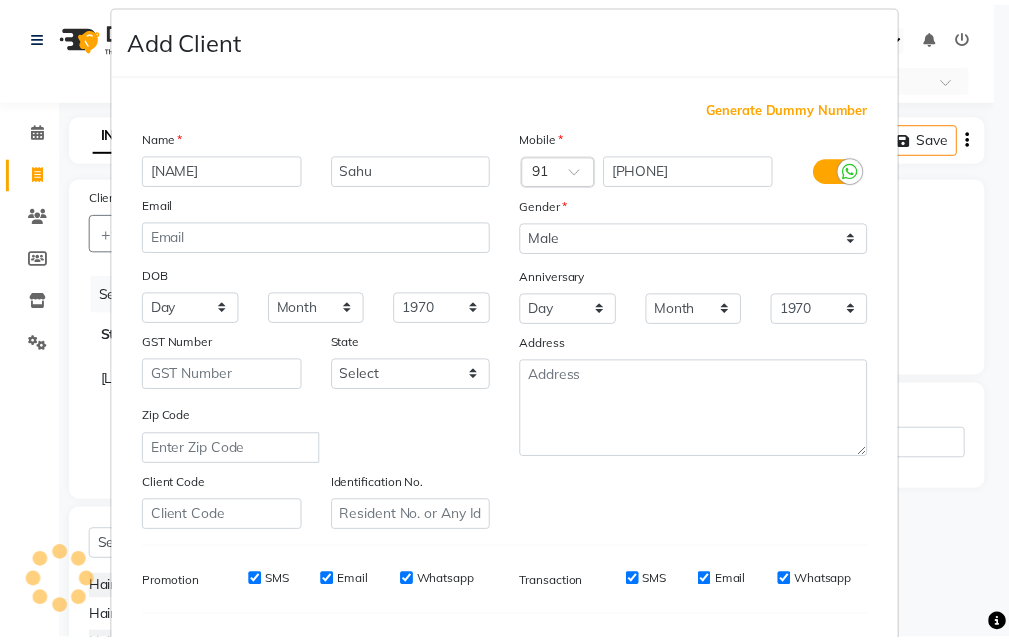 scroll, scrollTop: 0, scrollLeft: 0, axis: both 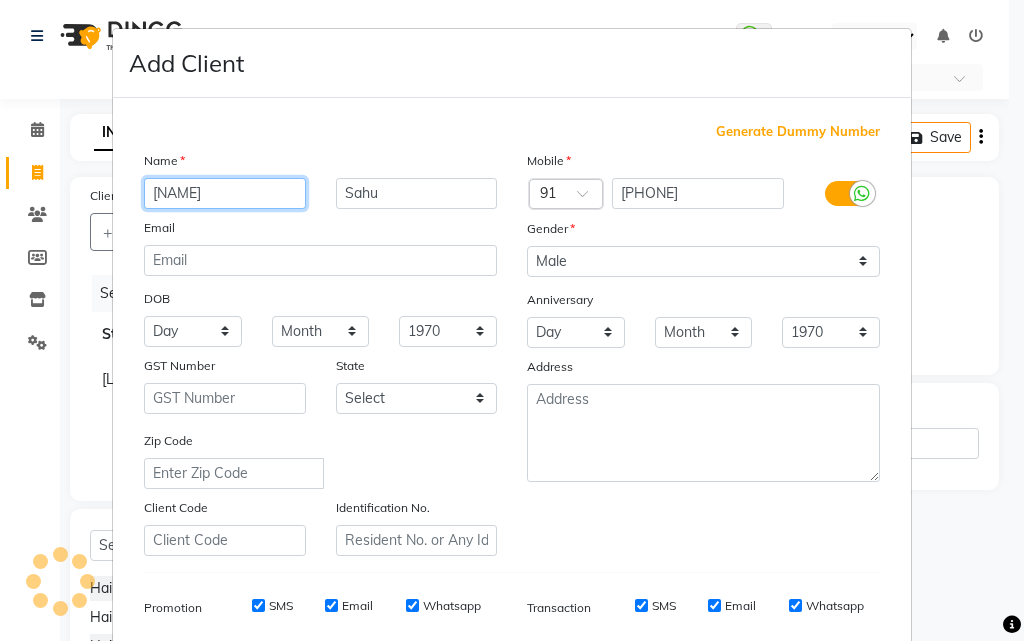 click on "[NAME]" at bounding box center [225, 193] 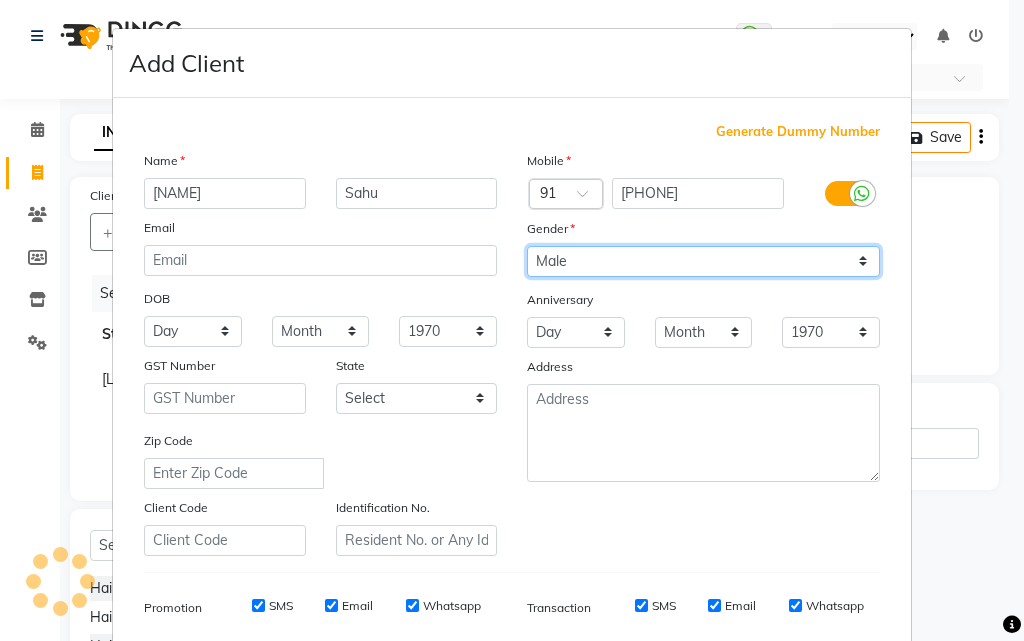 click on "Select Male Female Other Prefer Not To Say" at bounding box center [703, 261] 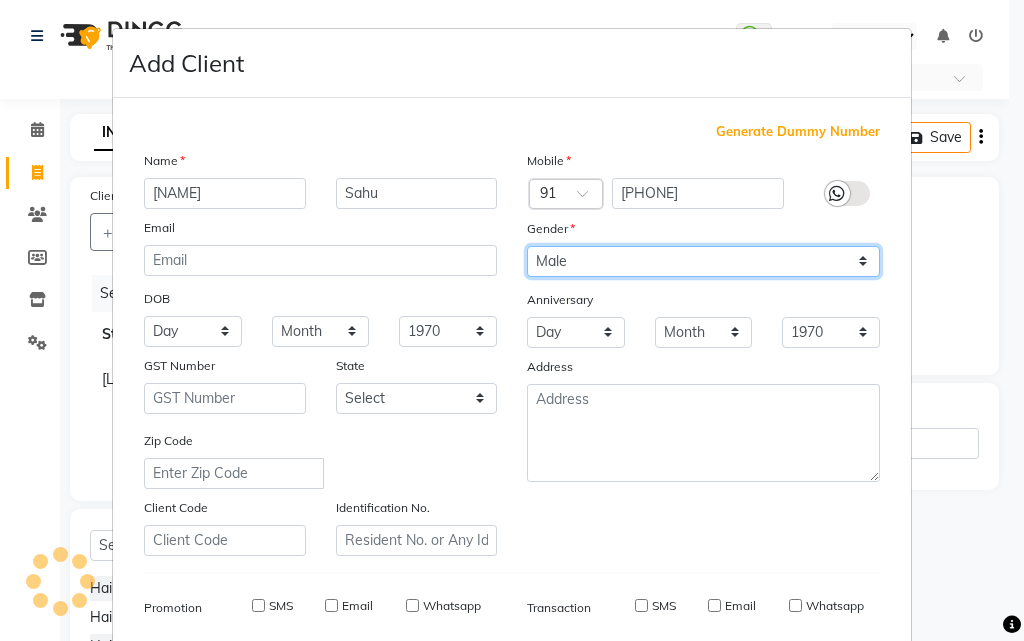 type on "88******88" 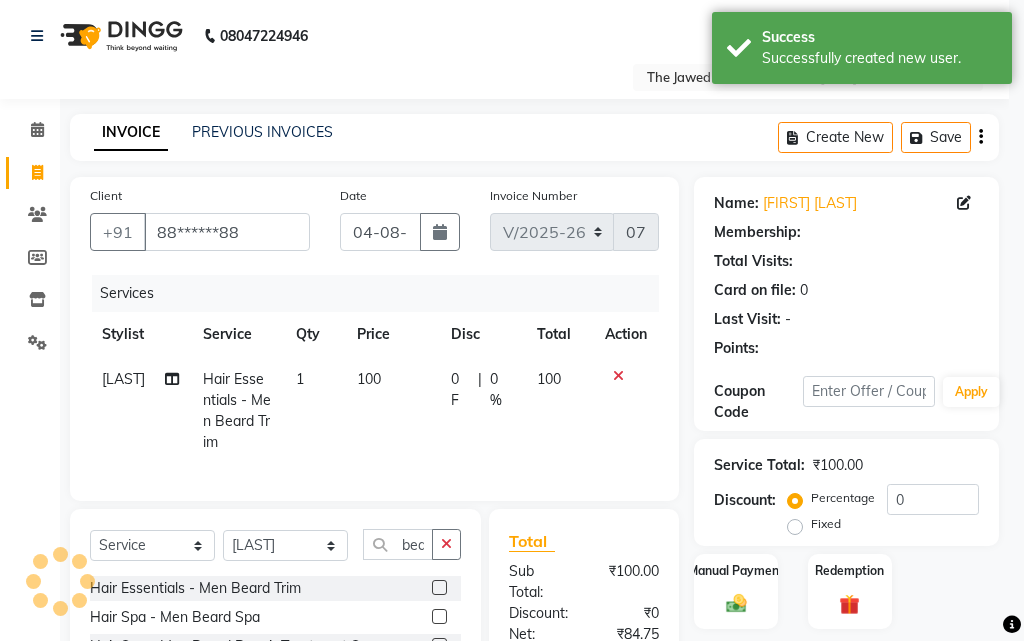 select on "1: Object" 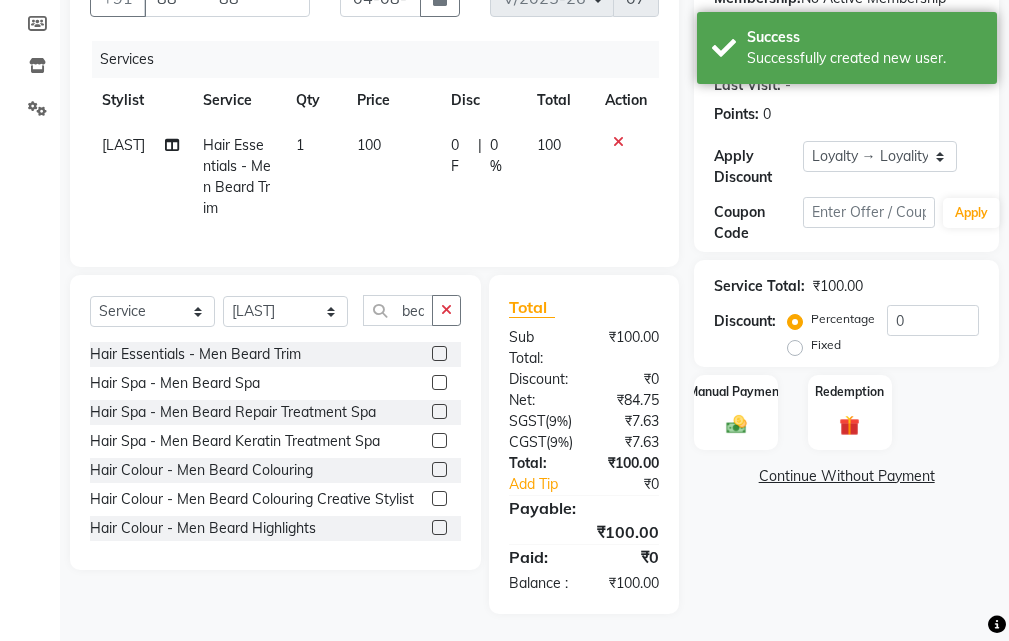 scroll, scrollTop: 200, scrollLeft: 0, axis: vertical 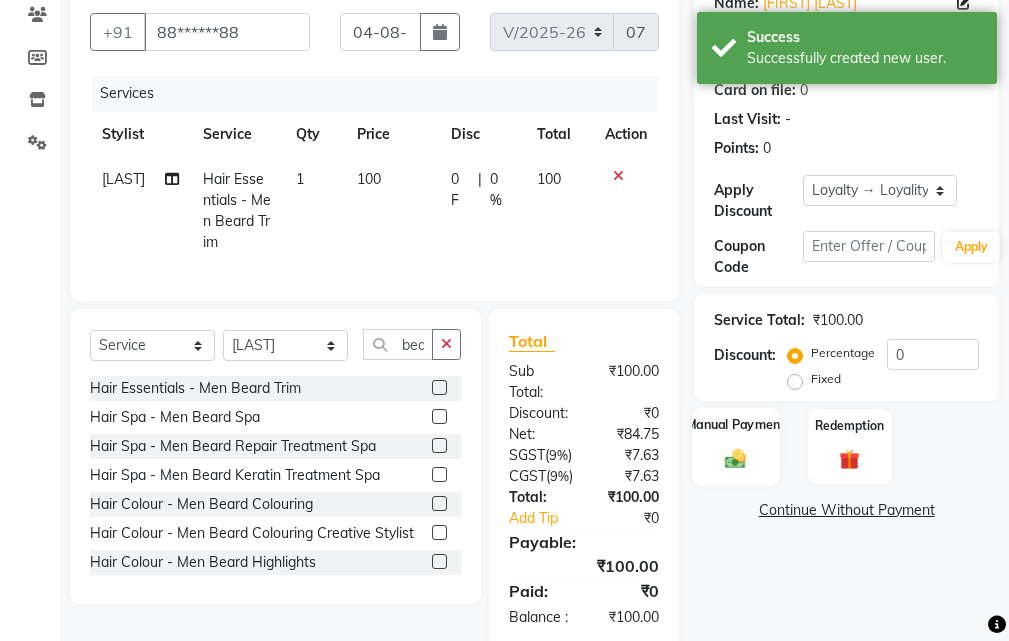click 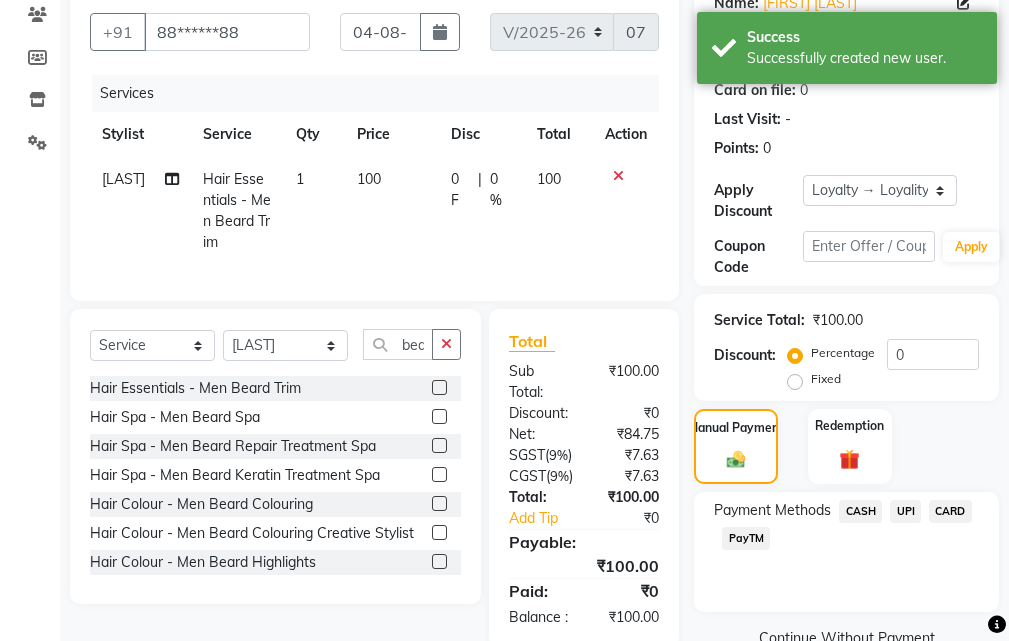 click on "UPI" 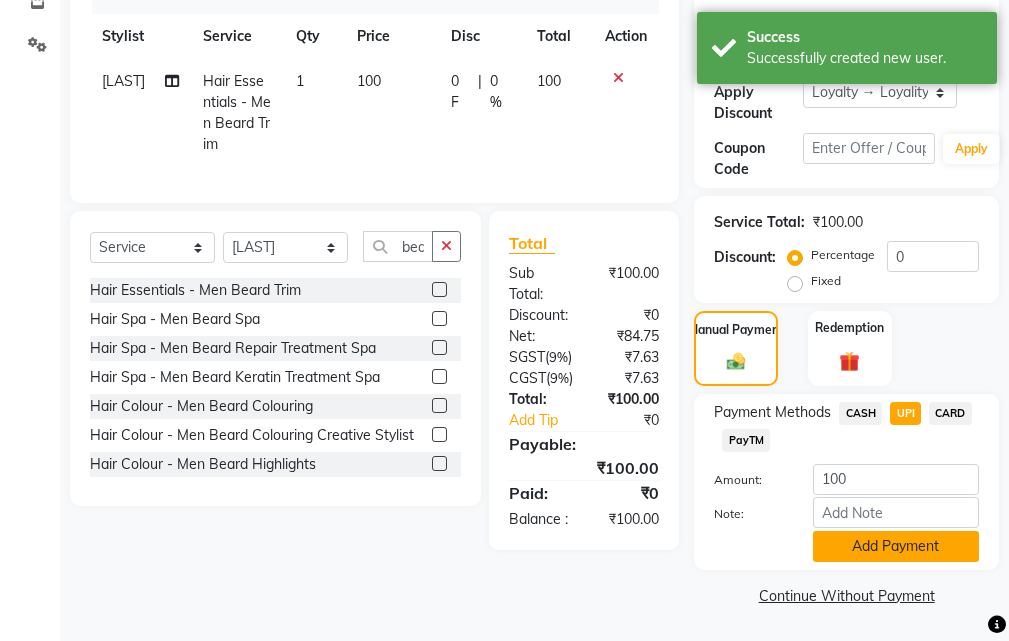 click on "Add Payment" 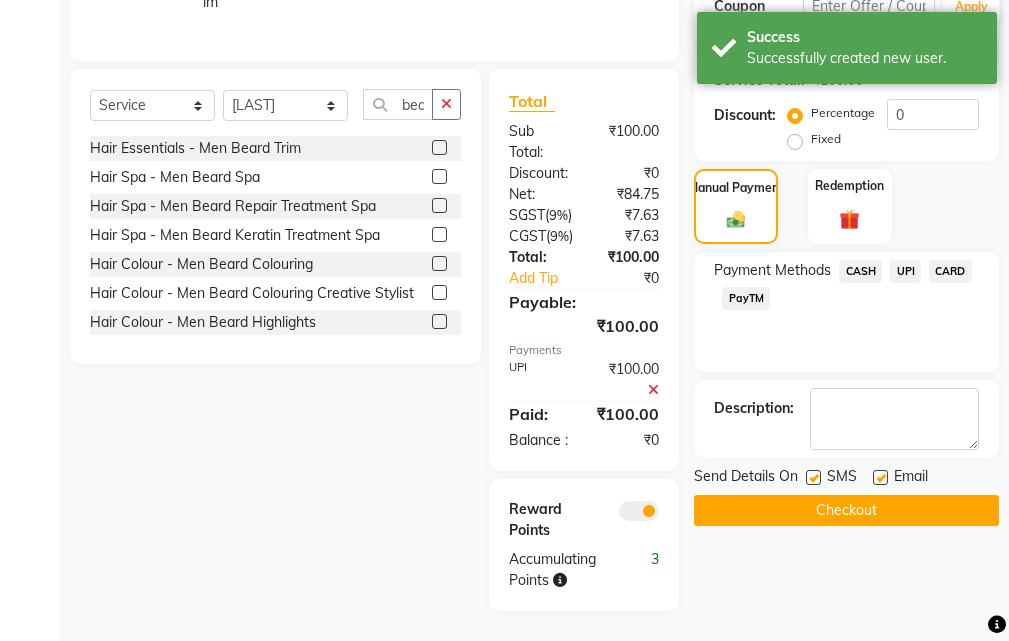 scroll, scrollTop: 518, scrollLeft: 0, axis: vertical 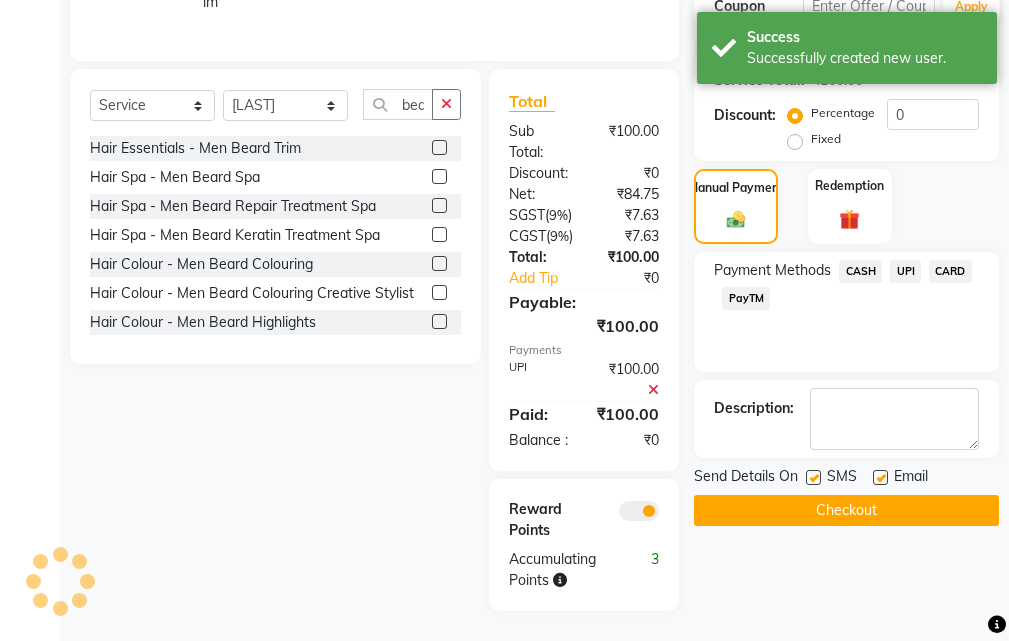 click on "Checkout" 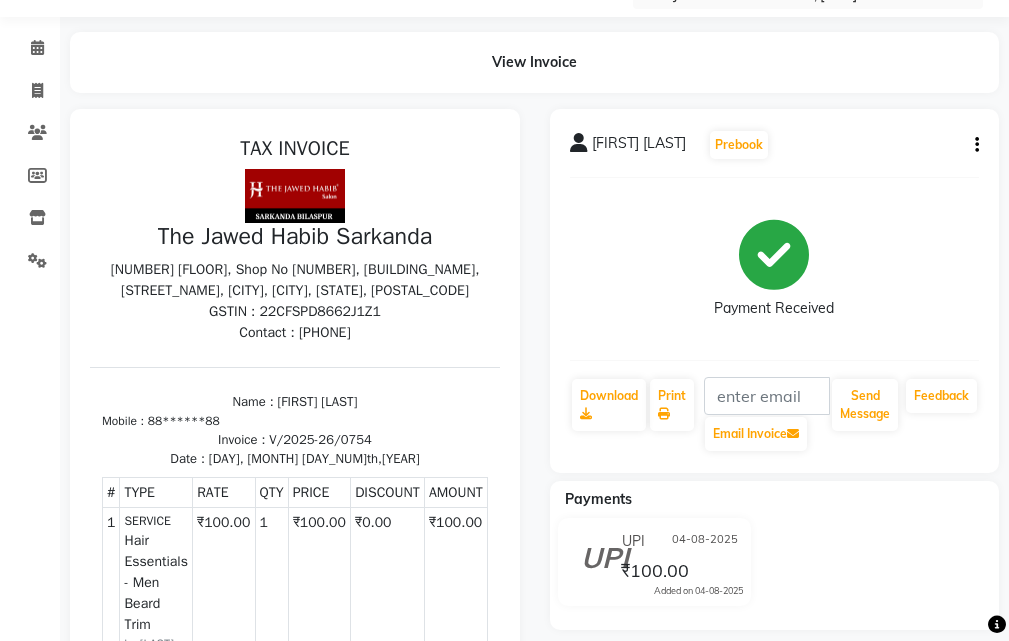 scroll, scrollTop: 0, scrollLeft: 0, axis: both 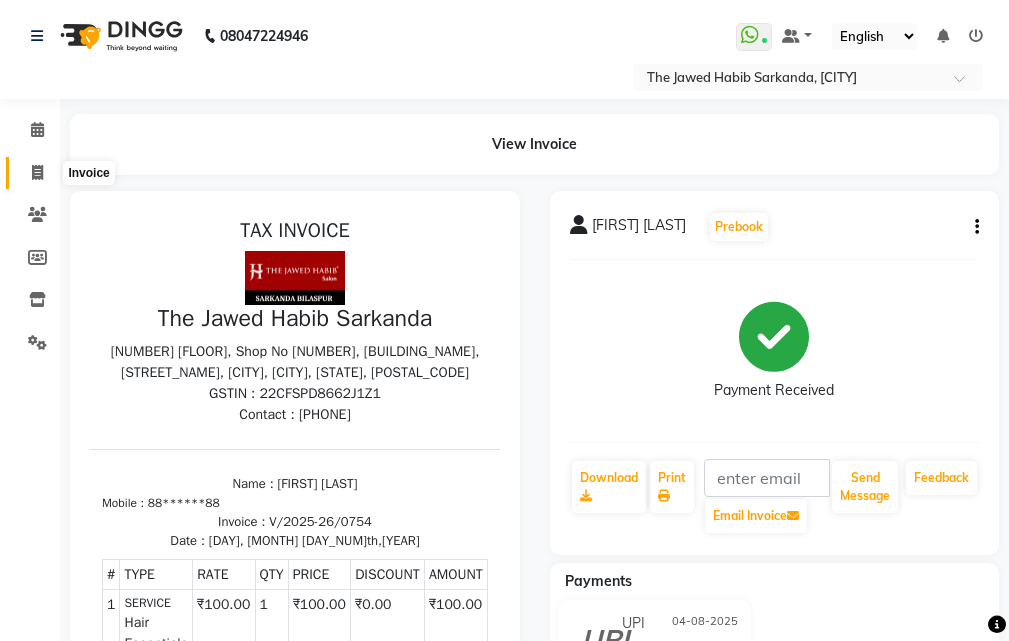 click 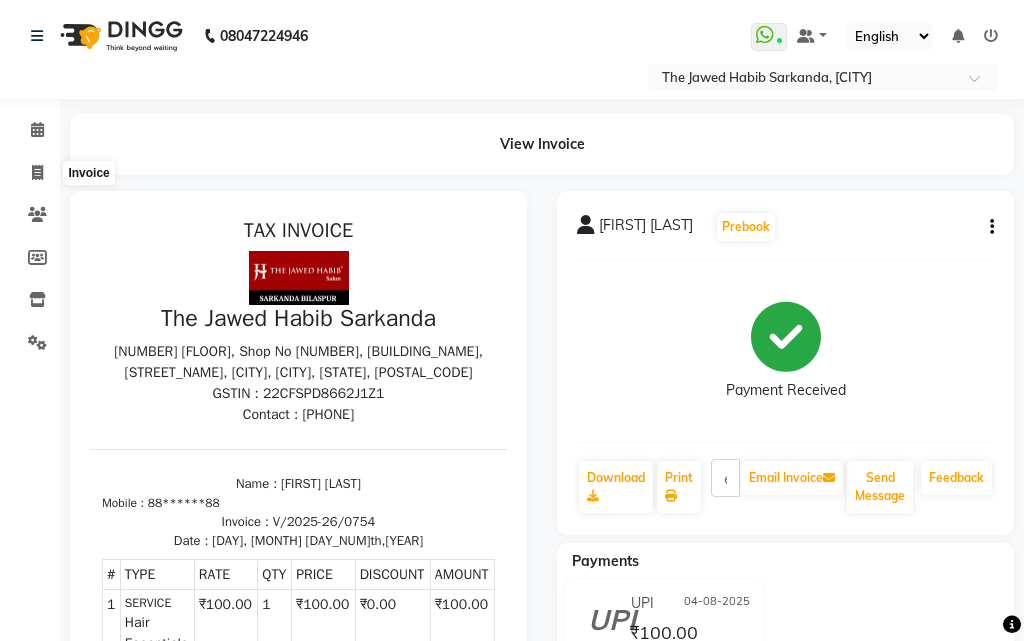 select on "6473" 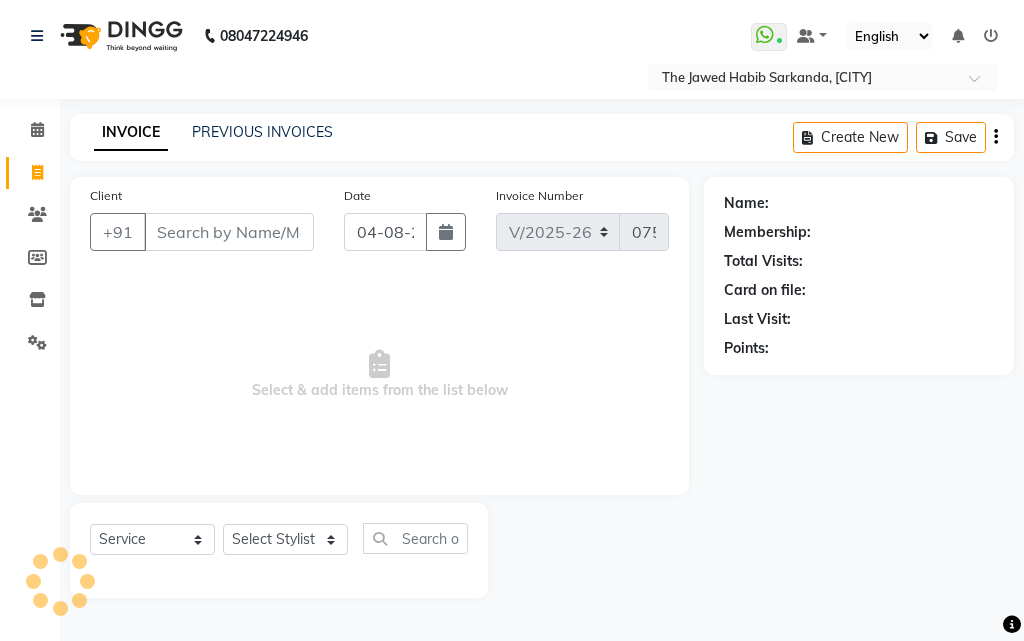 click on "Client" at bounding box center [229, 232] 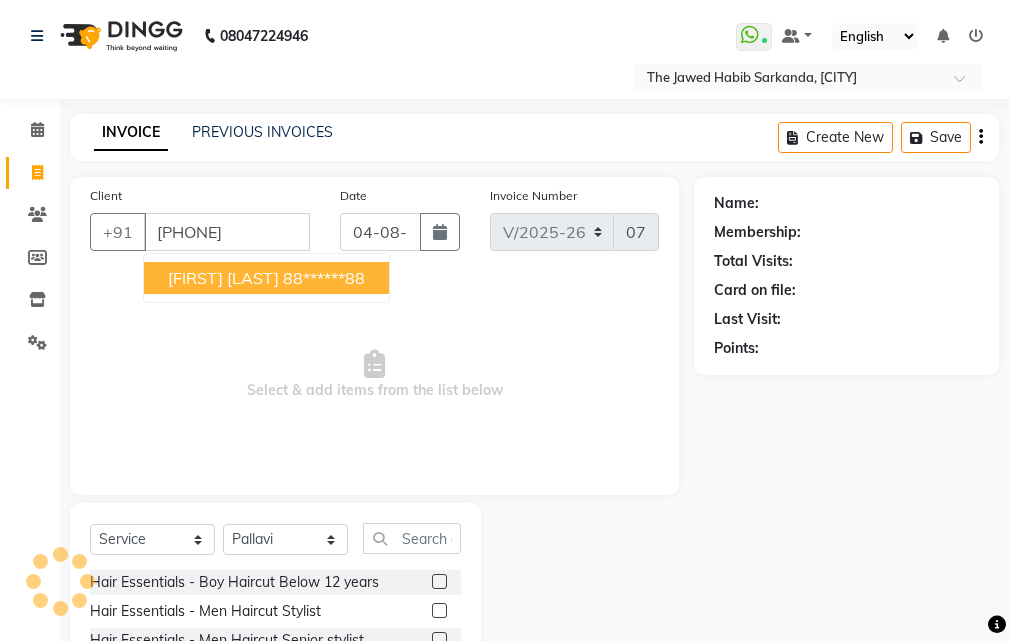 type on "[PHONE]" 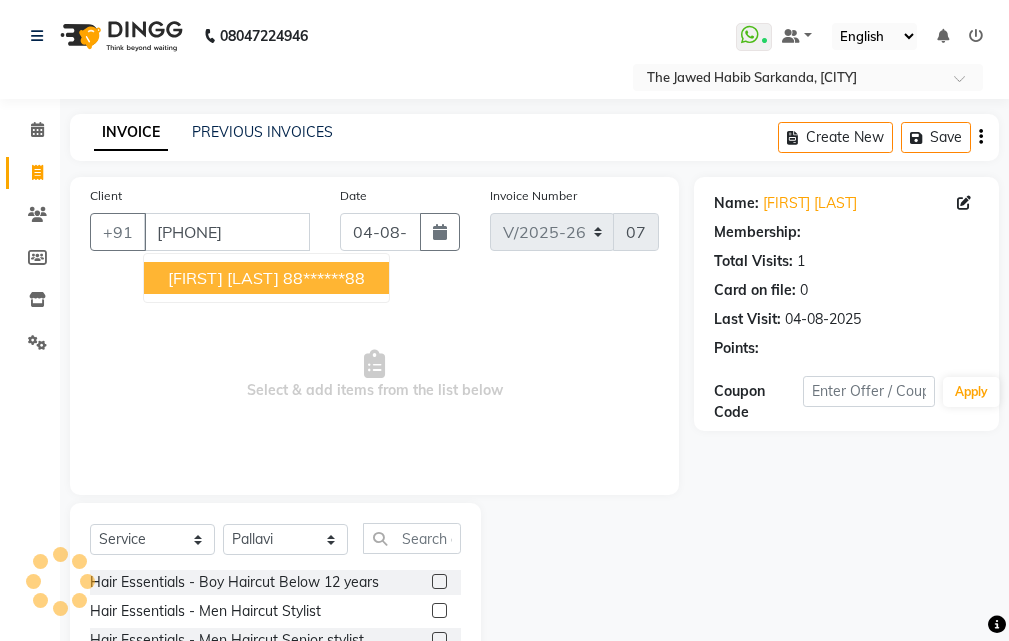 select on "1: Object" 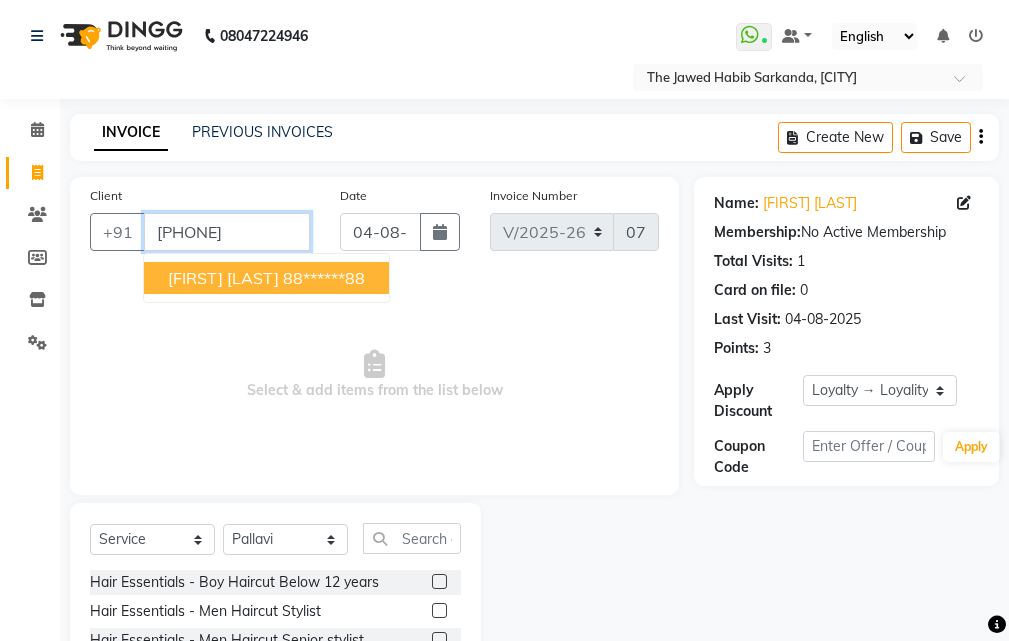 click on "[PHONE]" at bounding box center [227, 232] 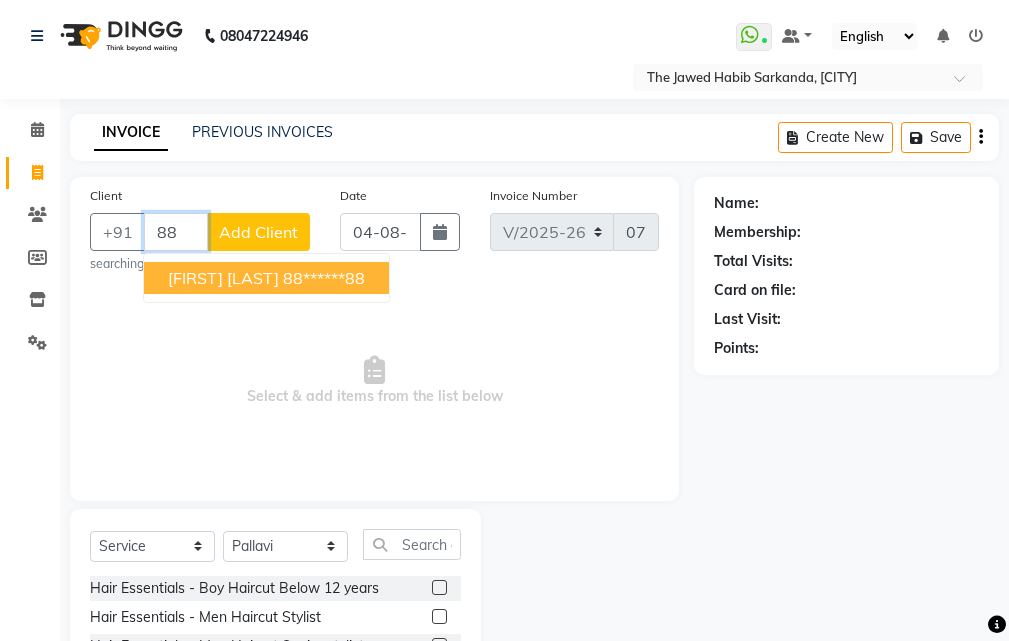 type on "8" 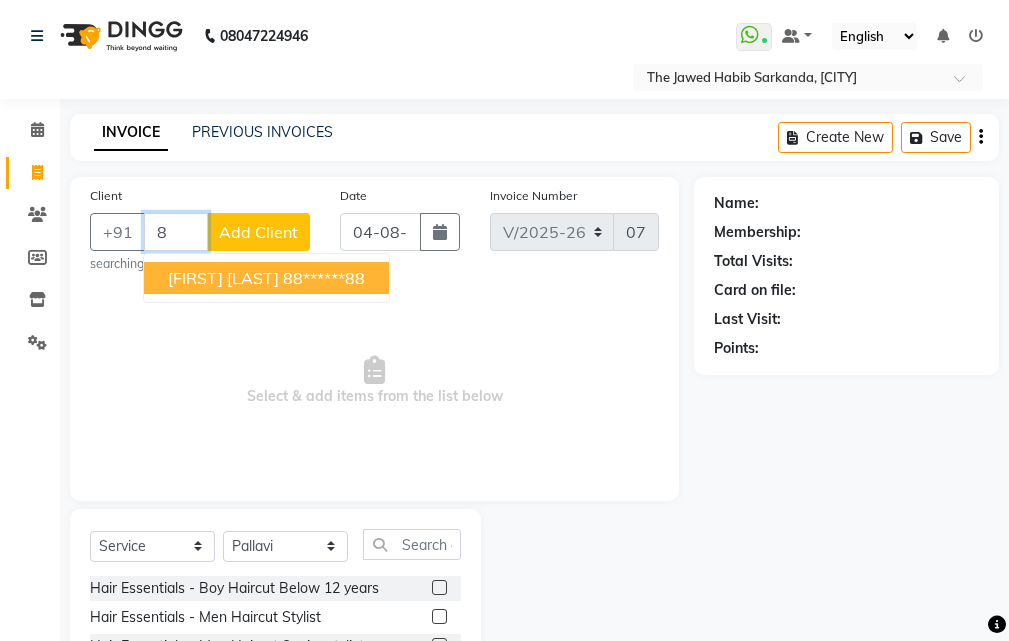 type 